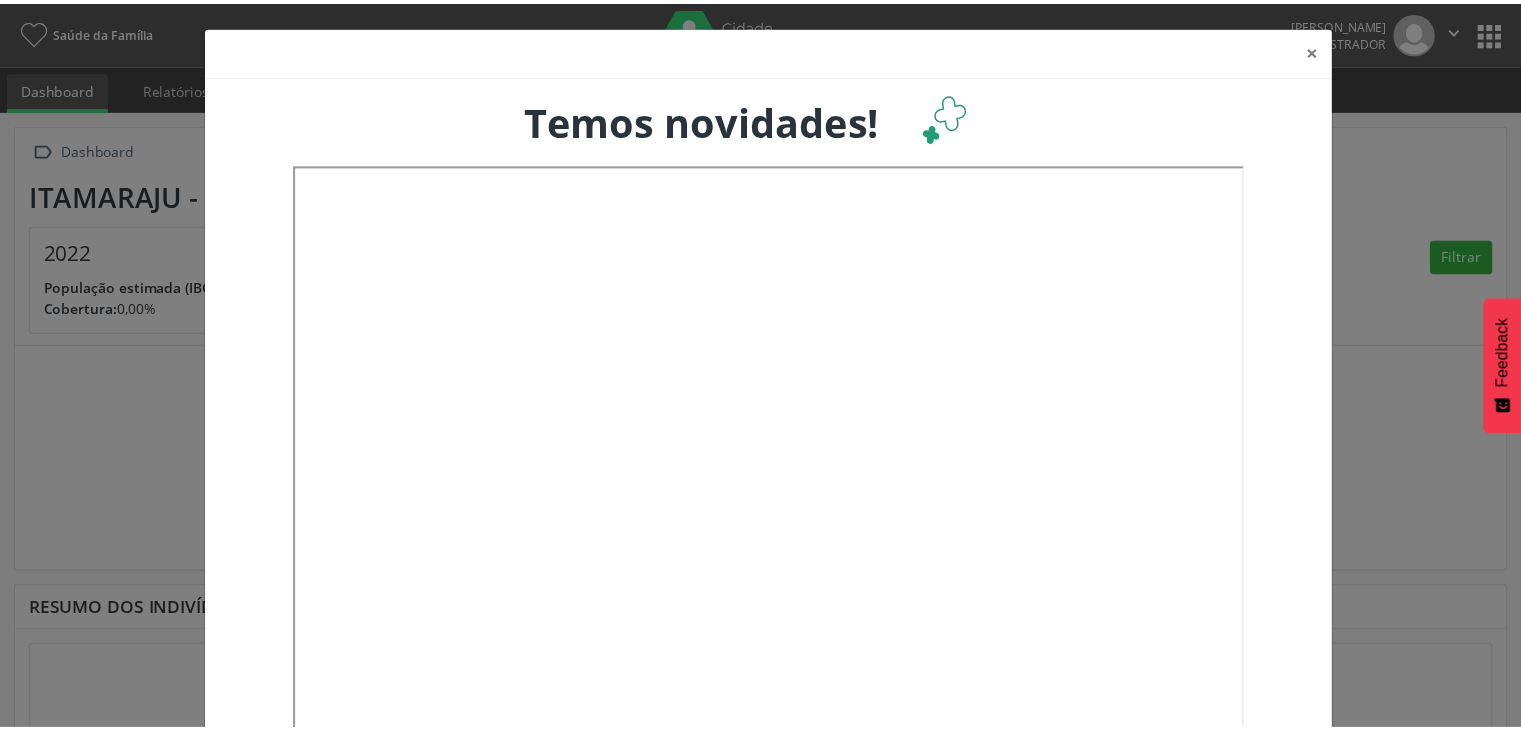scroll, scrollTop: 0, scrollLeft: 0, axis: both 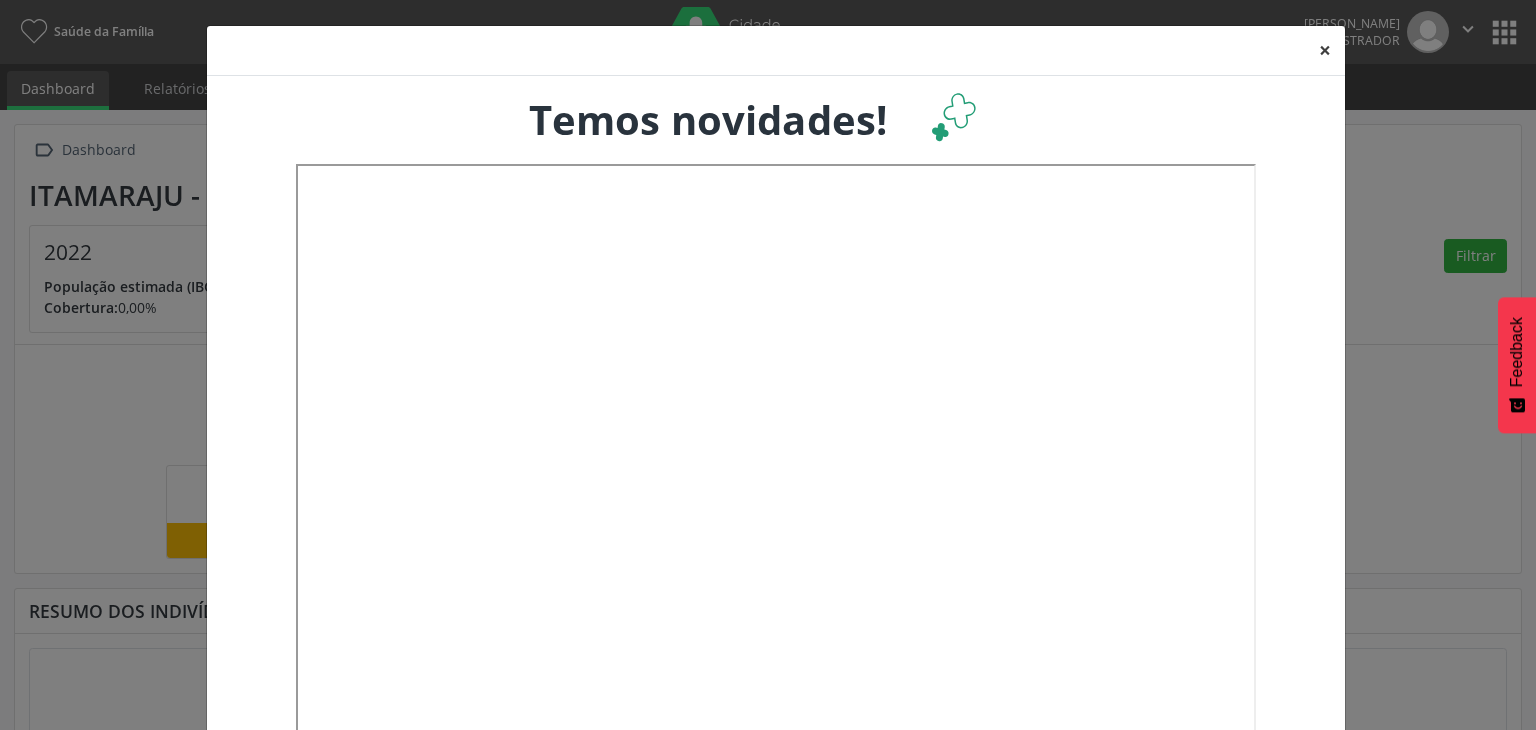 drag, startPoint x: 1320, startPoint y: 50, endPoint x: 1275, endPoint y: 46, distance: 45.17743 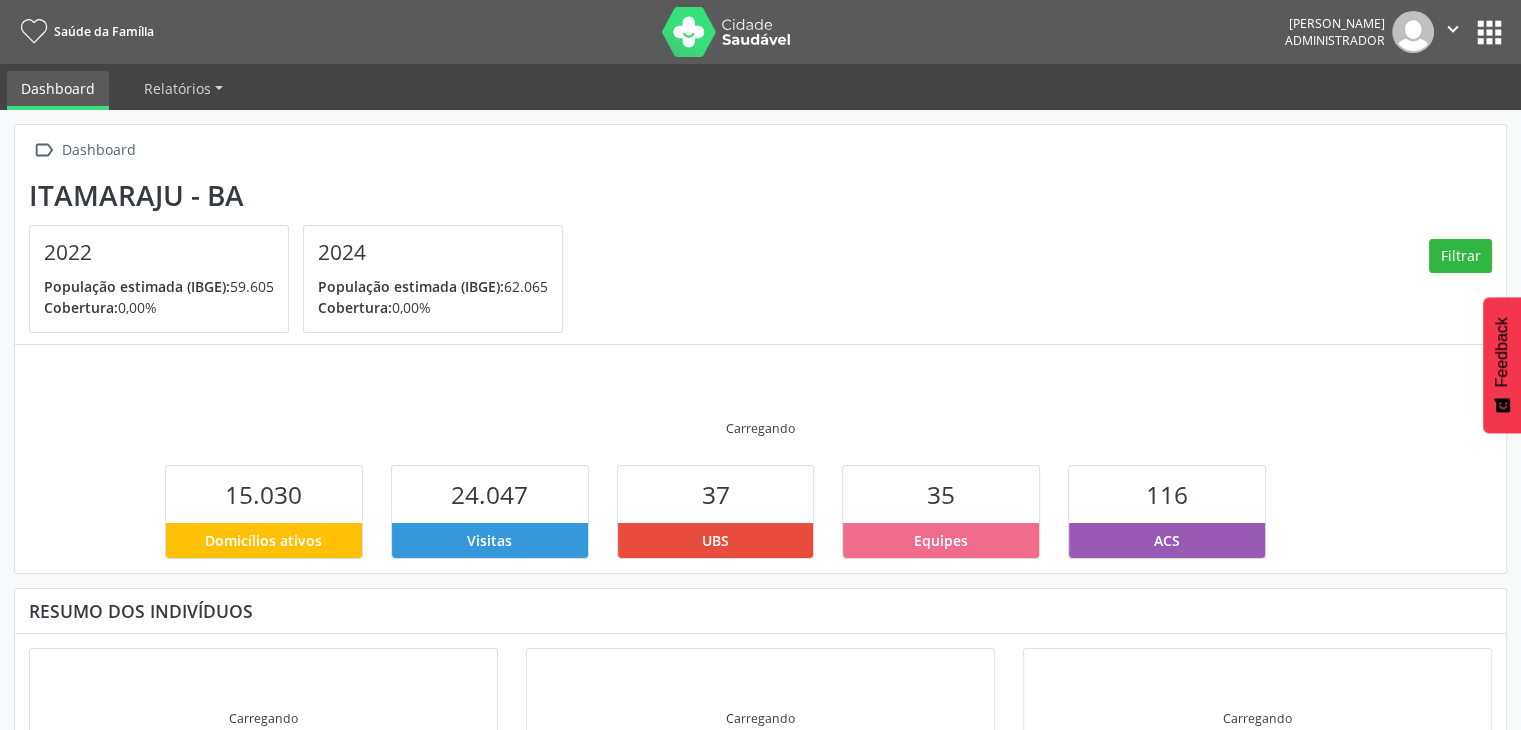 click at bounding box center [727, 32] 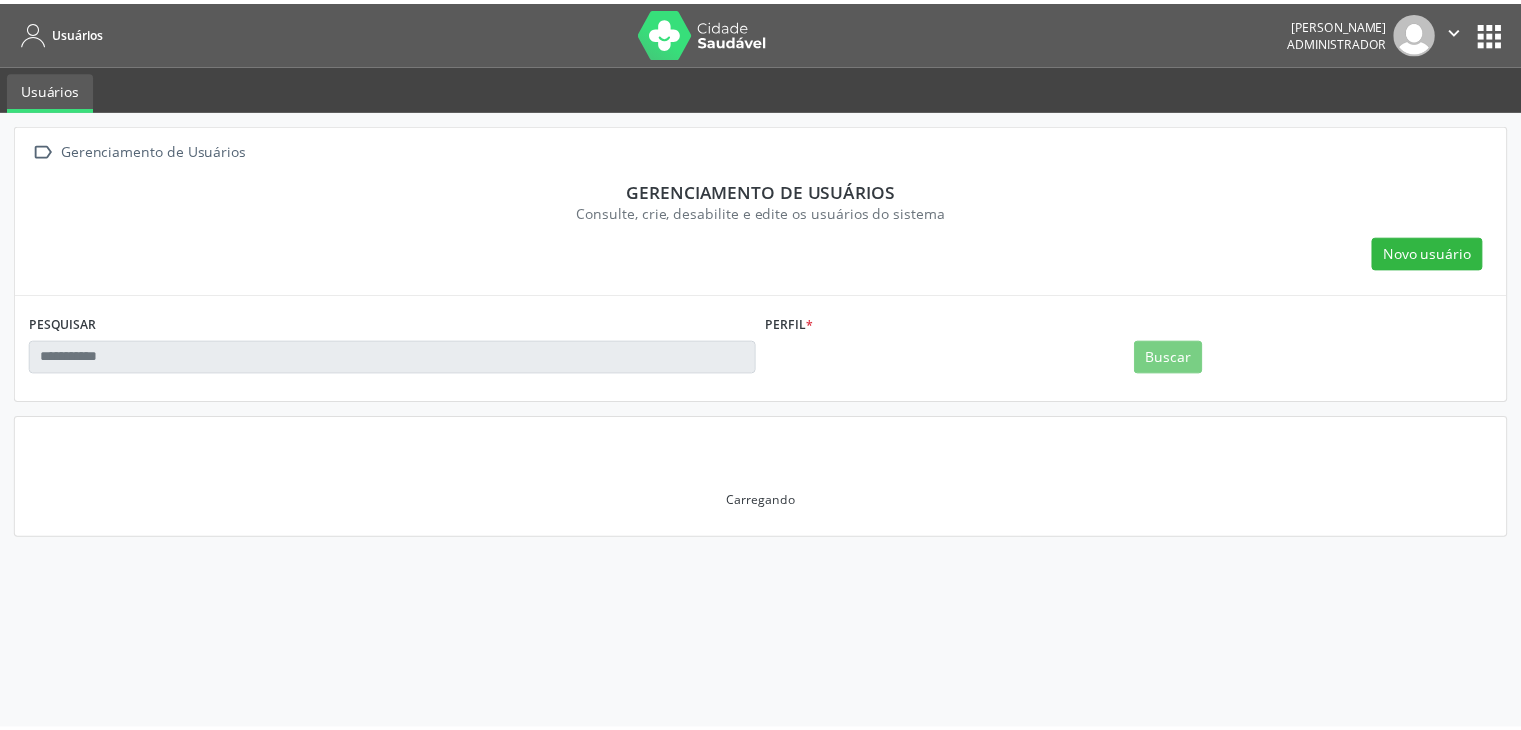 scroll, scrollTop: 0, scrollLeft: 0, axis: both 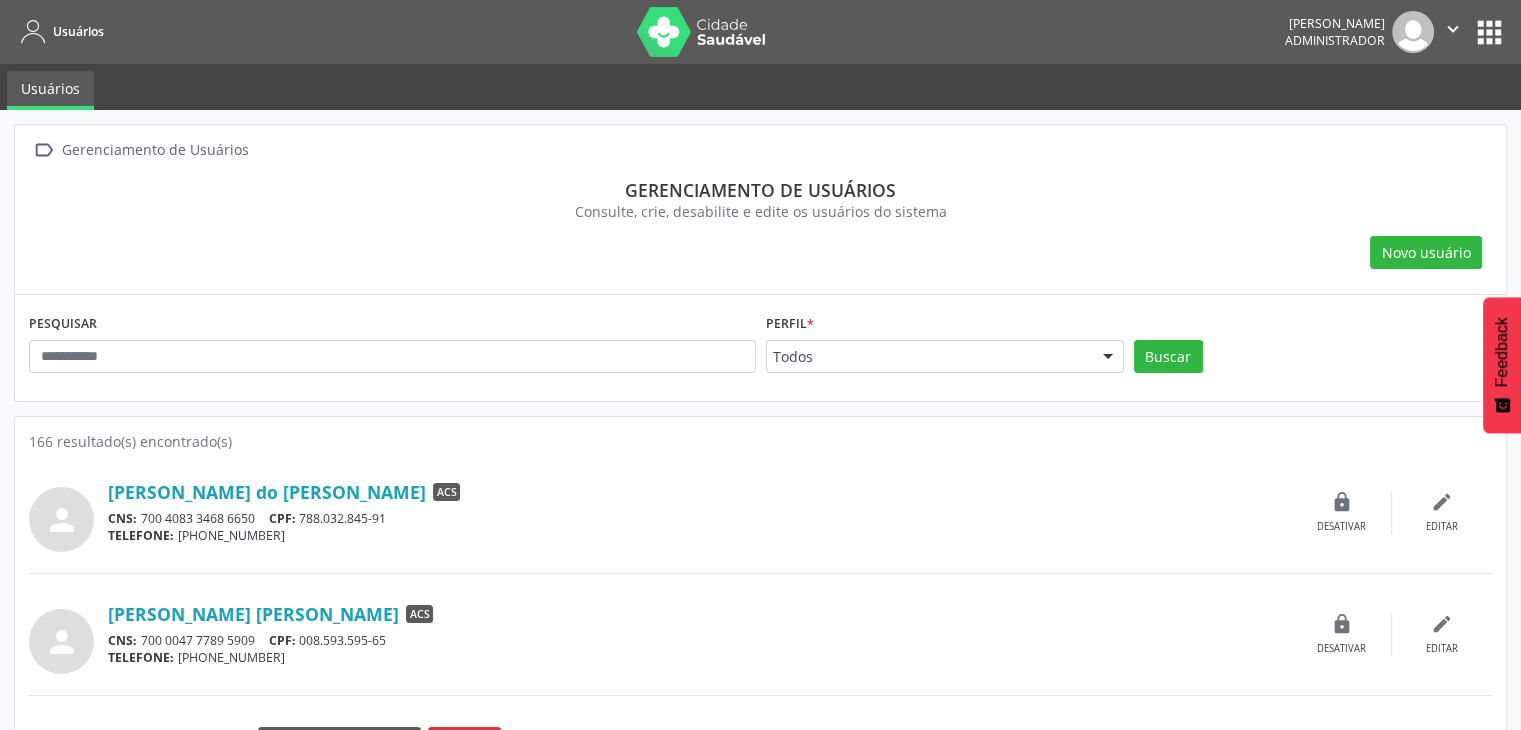 click at bounding box center (702, 32) 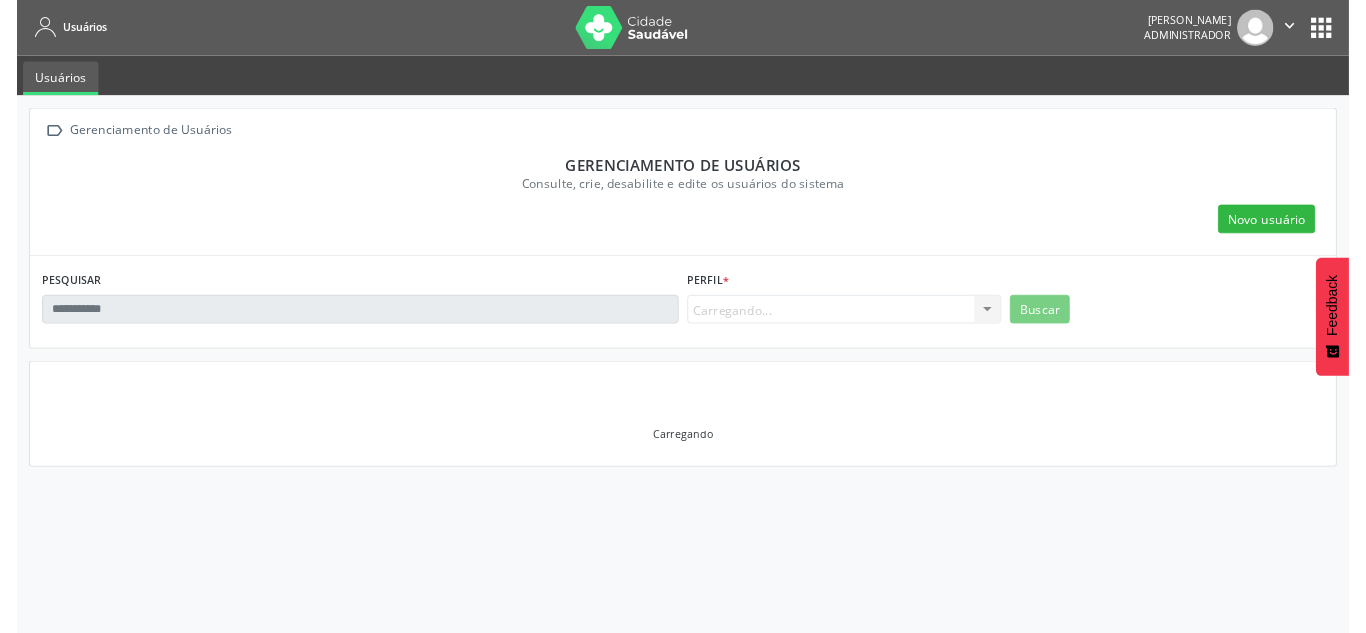 scroll, scrollTop: 0, scrollLeft: 0, axis: both 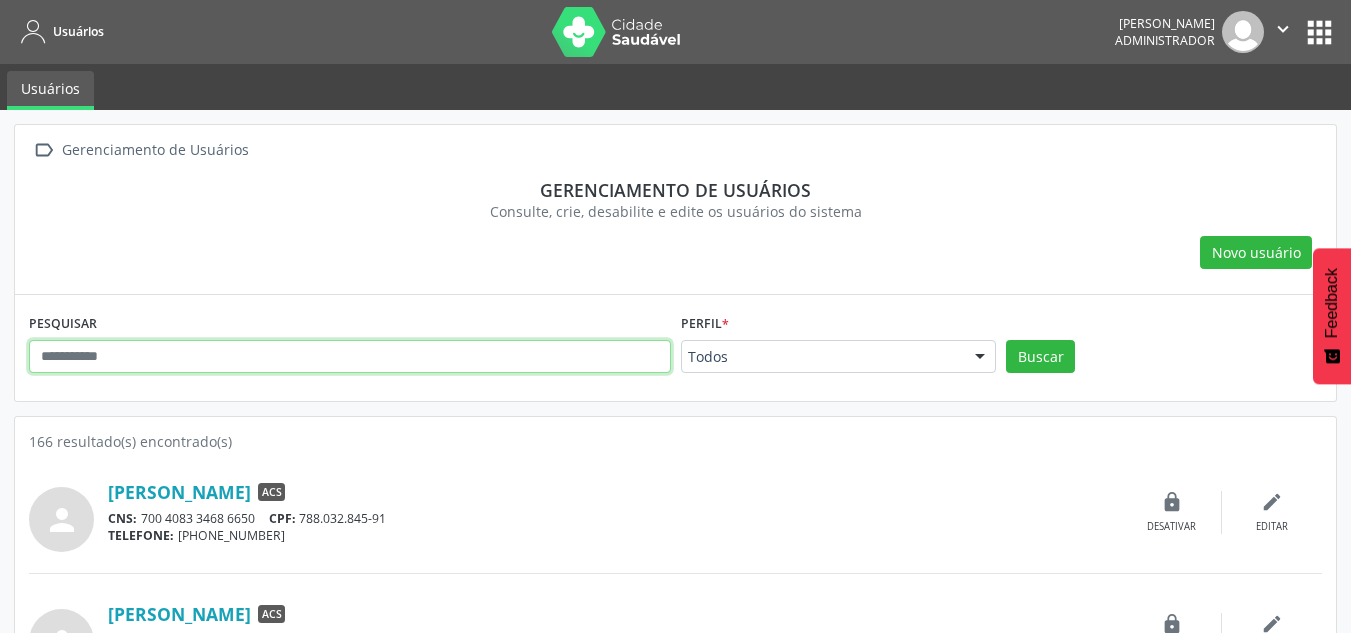click at bounding box center (350, 357) 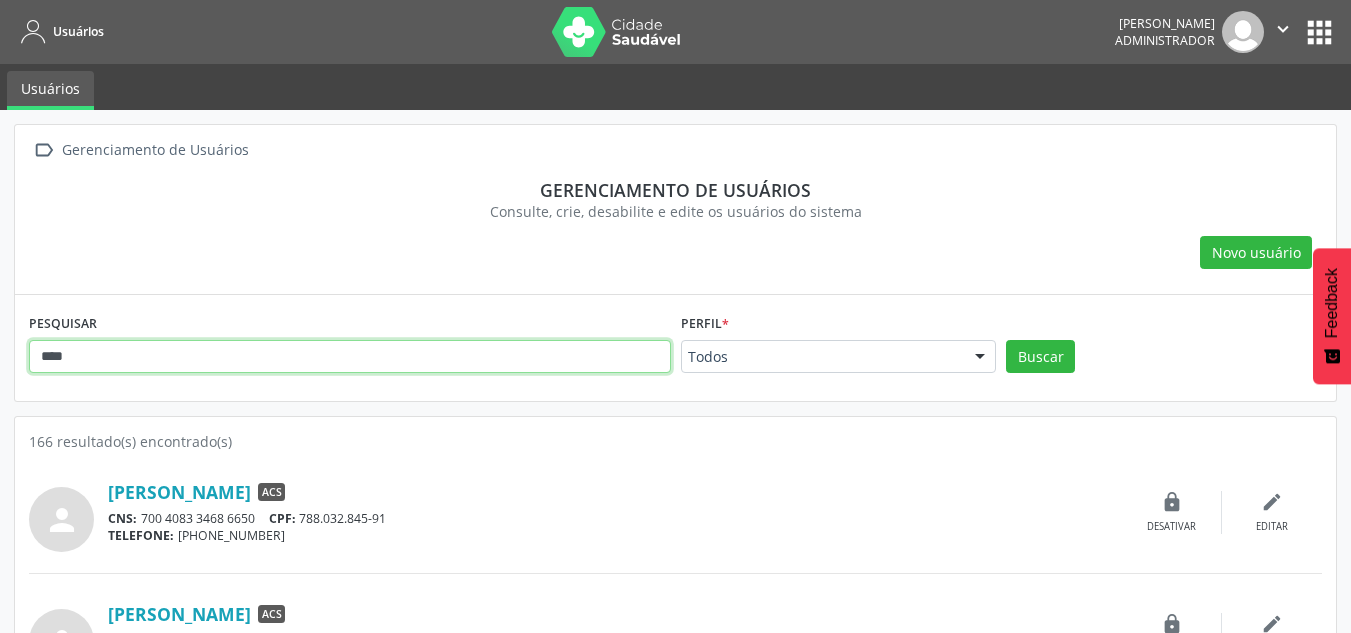 click on "Buscar" at bounding box center (1040, 357) 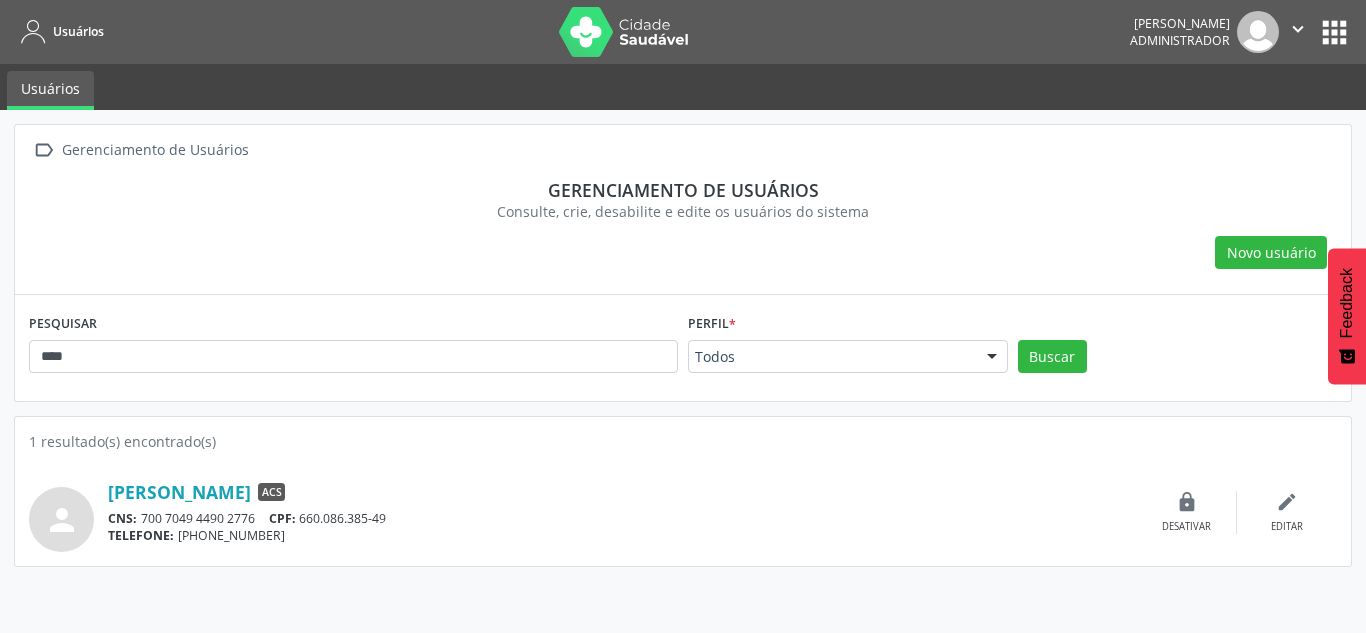 drag, startPoint x: 106, startPoint y: 489, endPoint x: 263, endPoint y: 487, distance: 157.01274 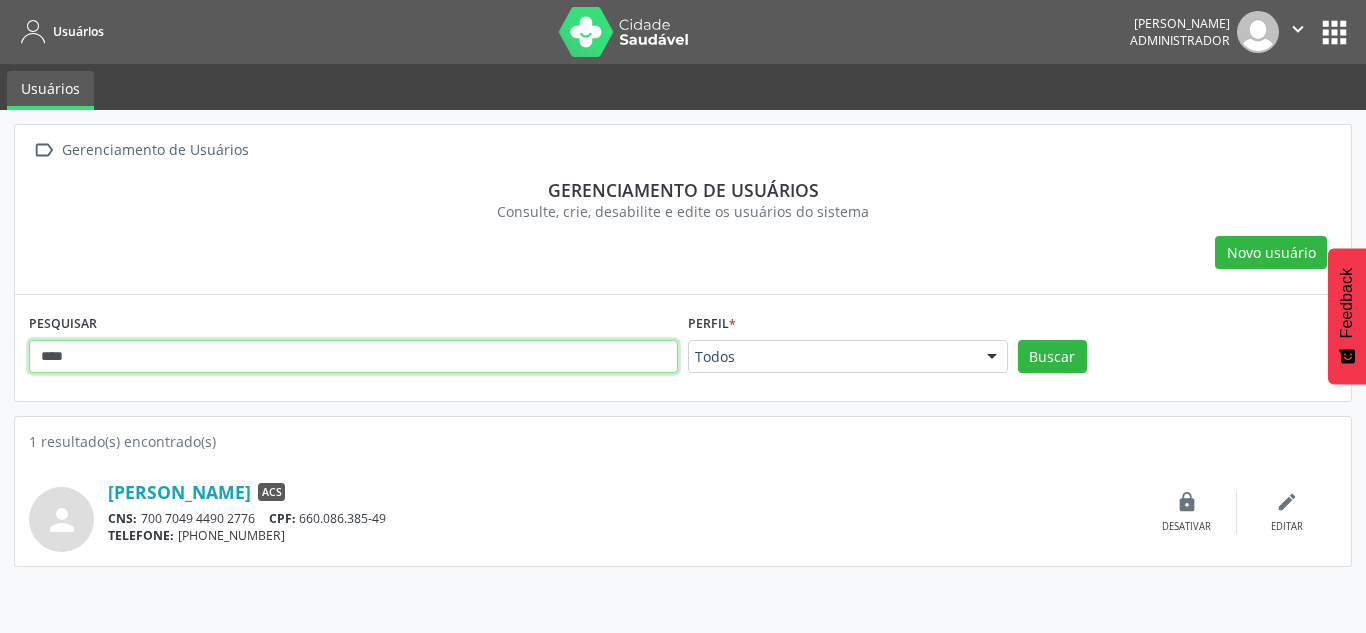 drag, startPoint x: 112, startPoint y: 362, endPoint x: -48, endPoint y: 333, distance: 162.60689 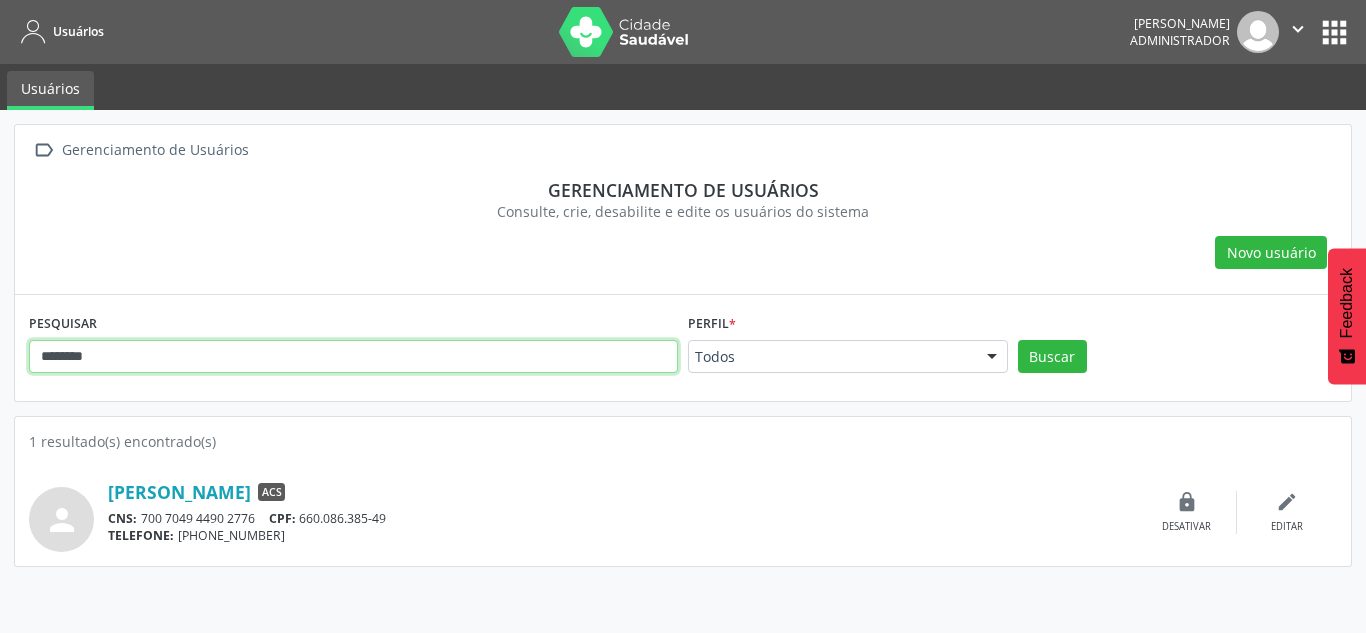 click on "Buscar" at bounding box center (1052, 357) 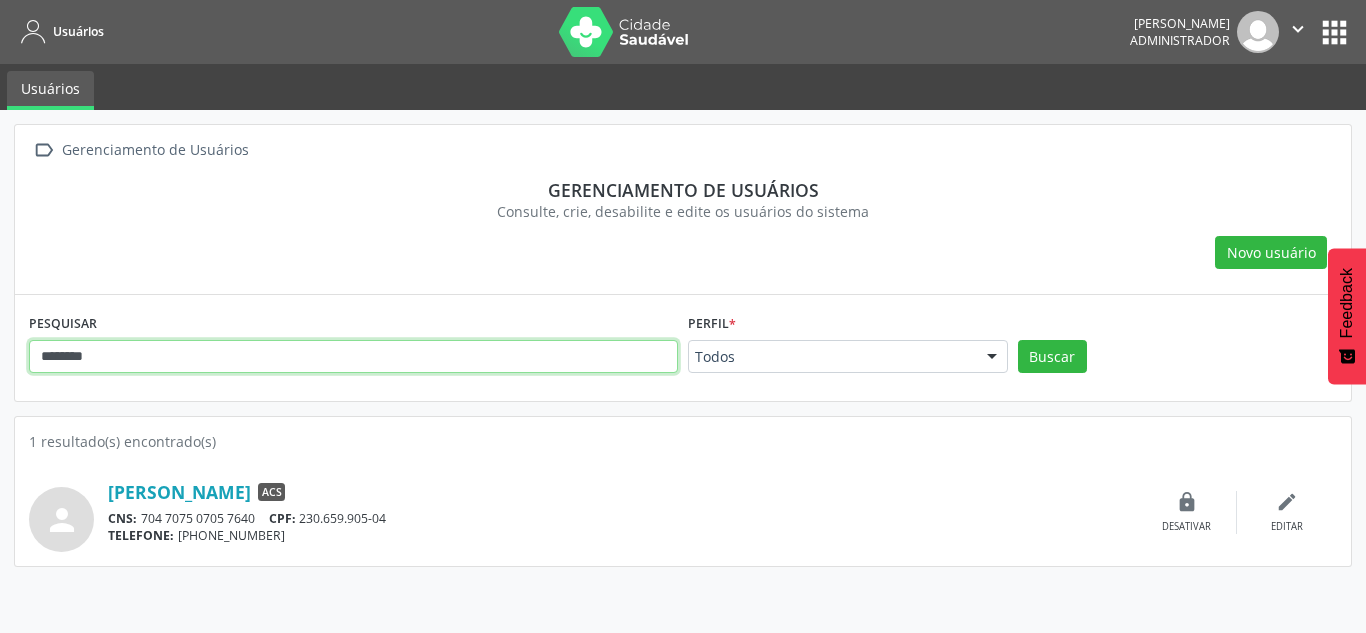 drag, startPoint x: 149, startPoint y: 358, endPoint x: 1, endPoint y: 352, distance: 148.12157 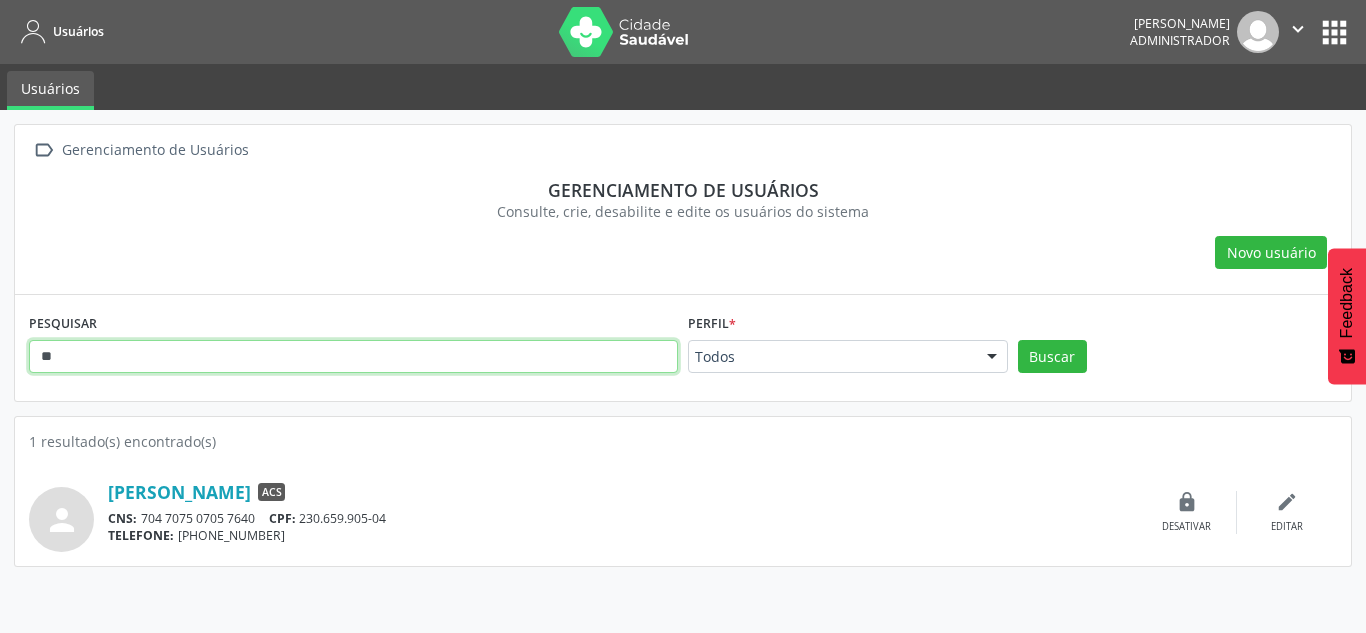 type on "*" 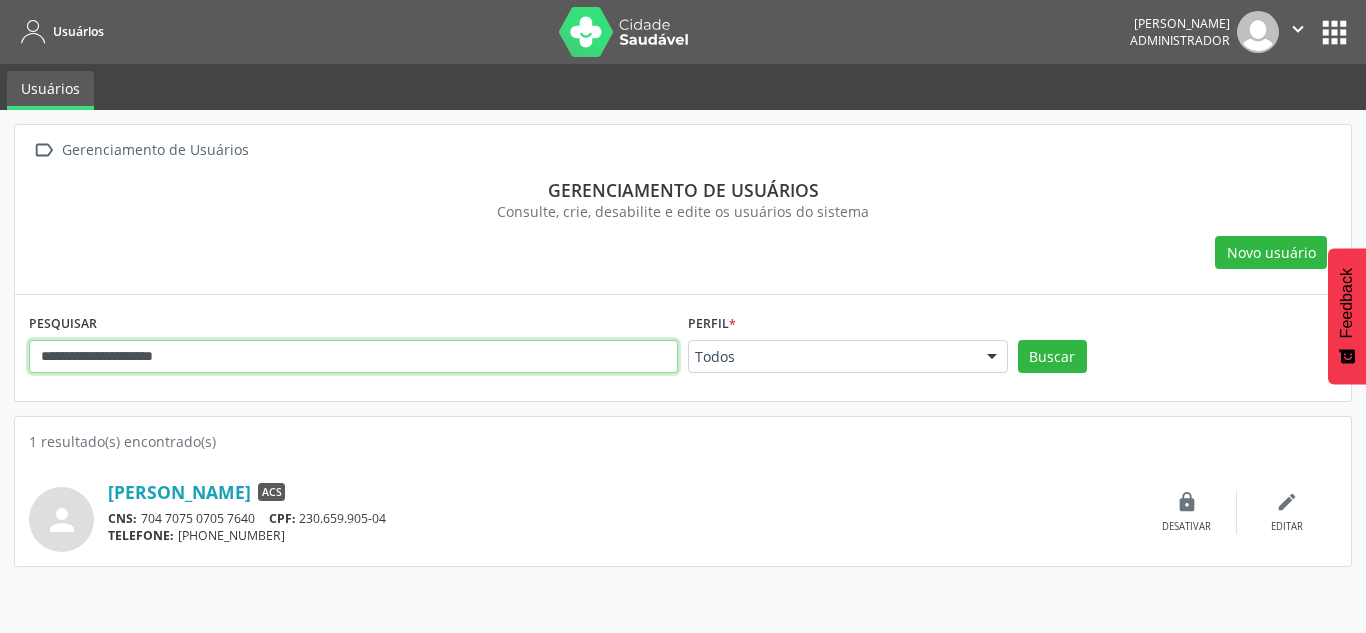 type on "**********" 